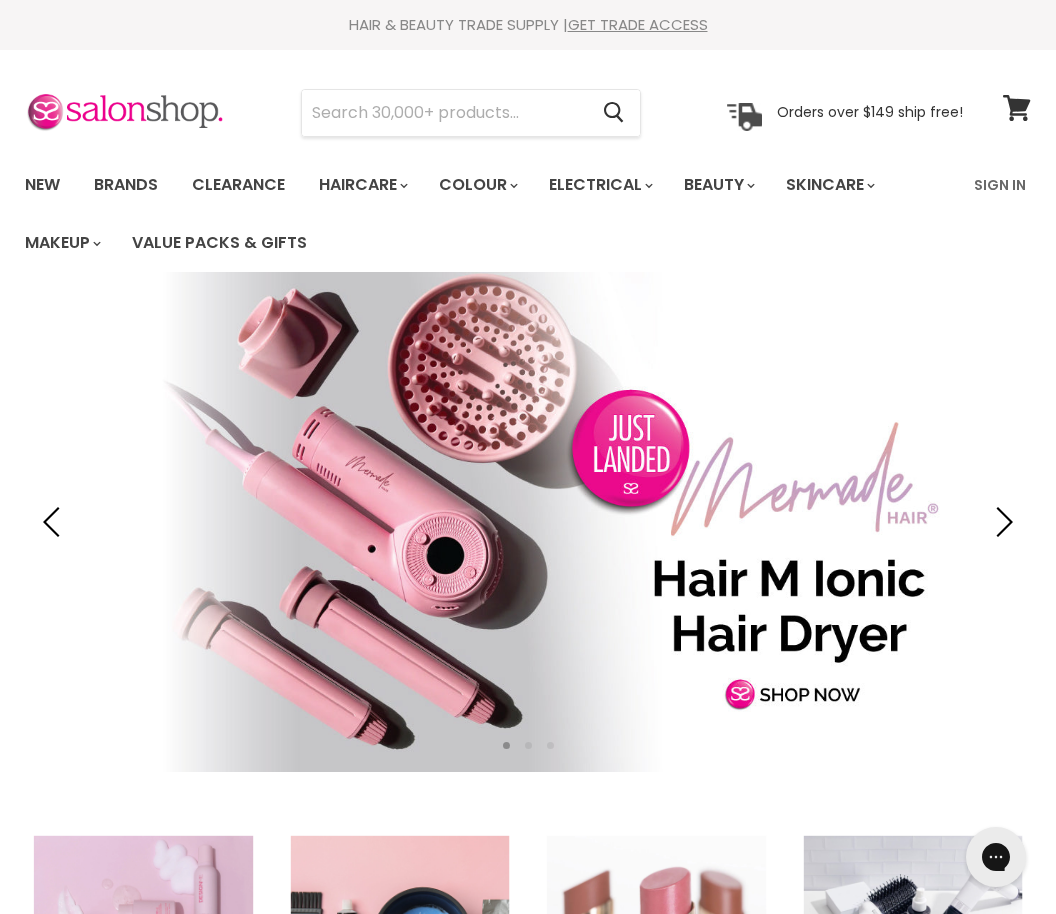 scroll, scrollTop: 0, scrollLeft: 0, axis: both 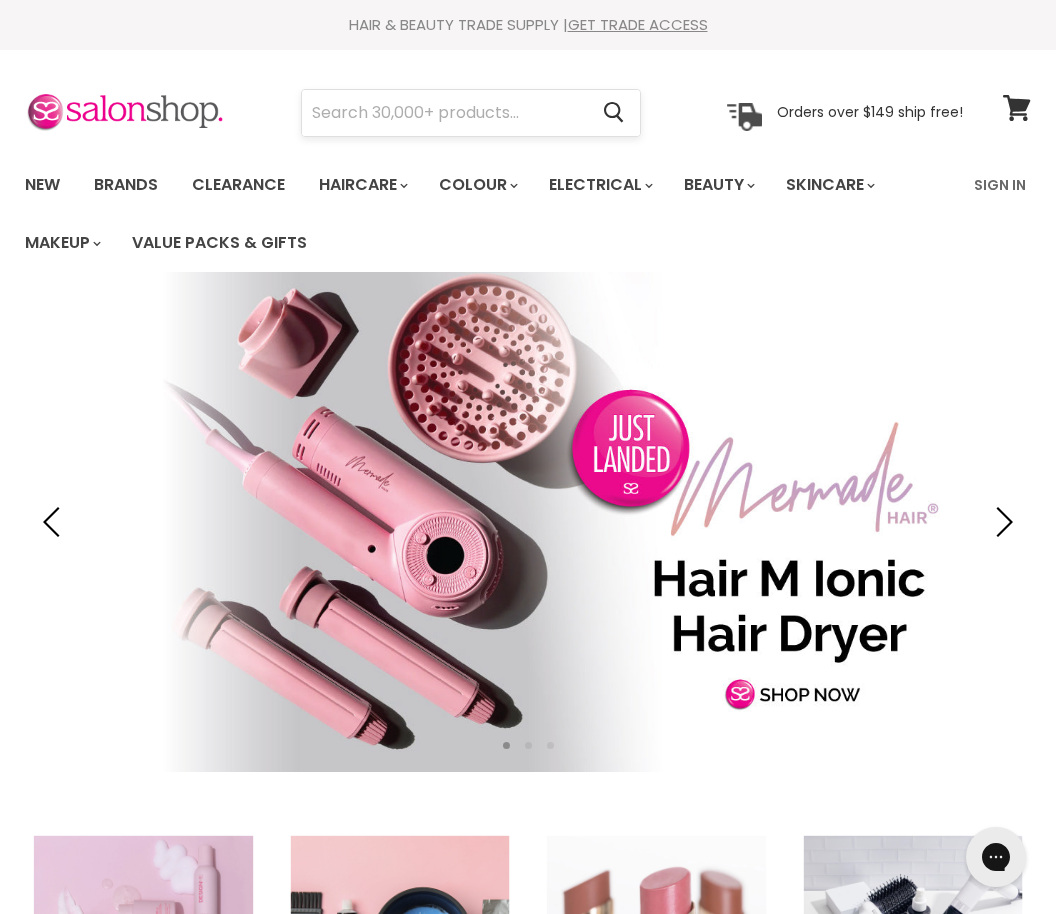 click at bounding box center [444, 113] 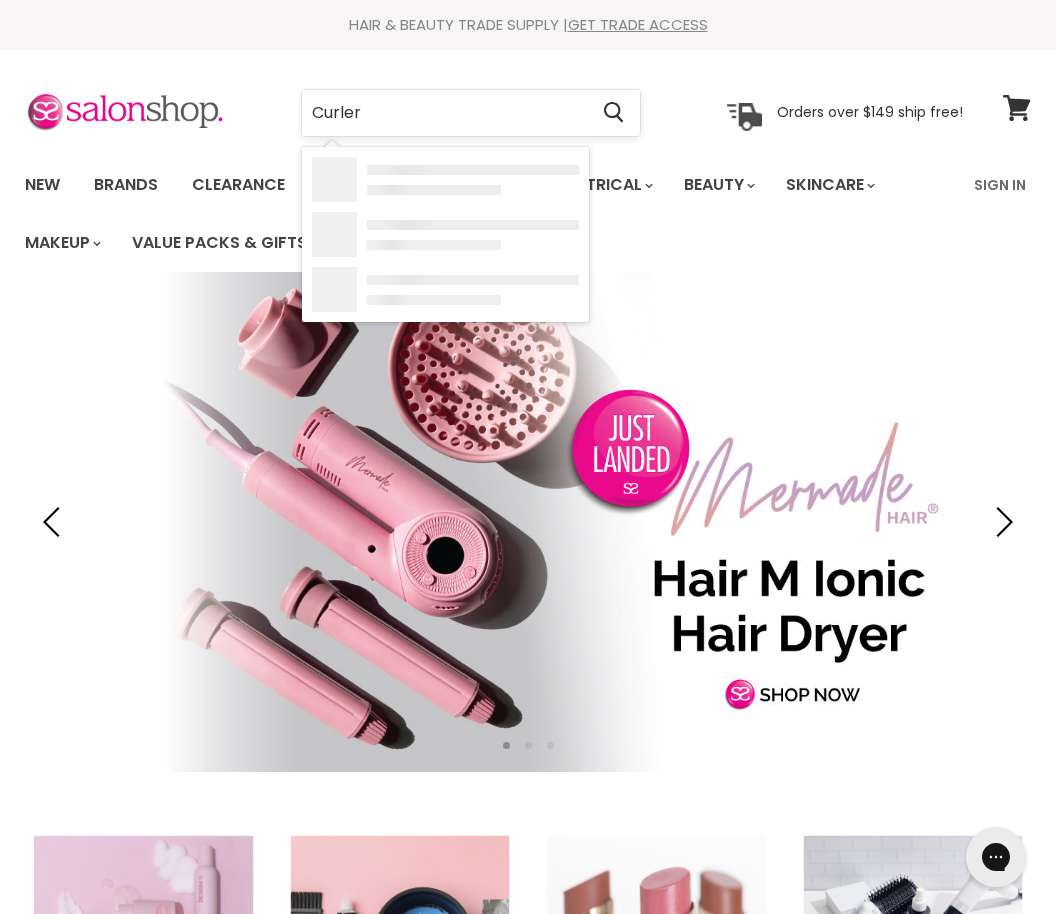 type on "Curlers" 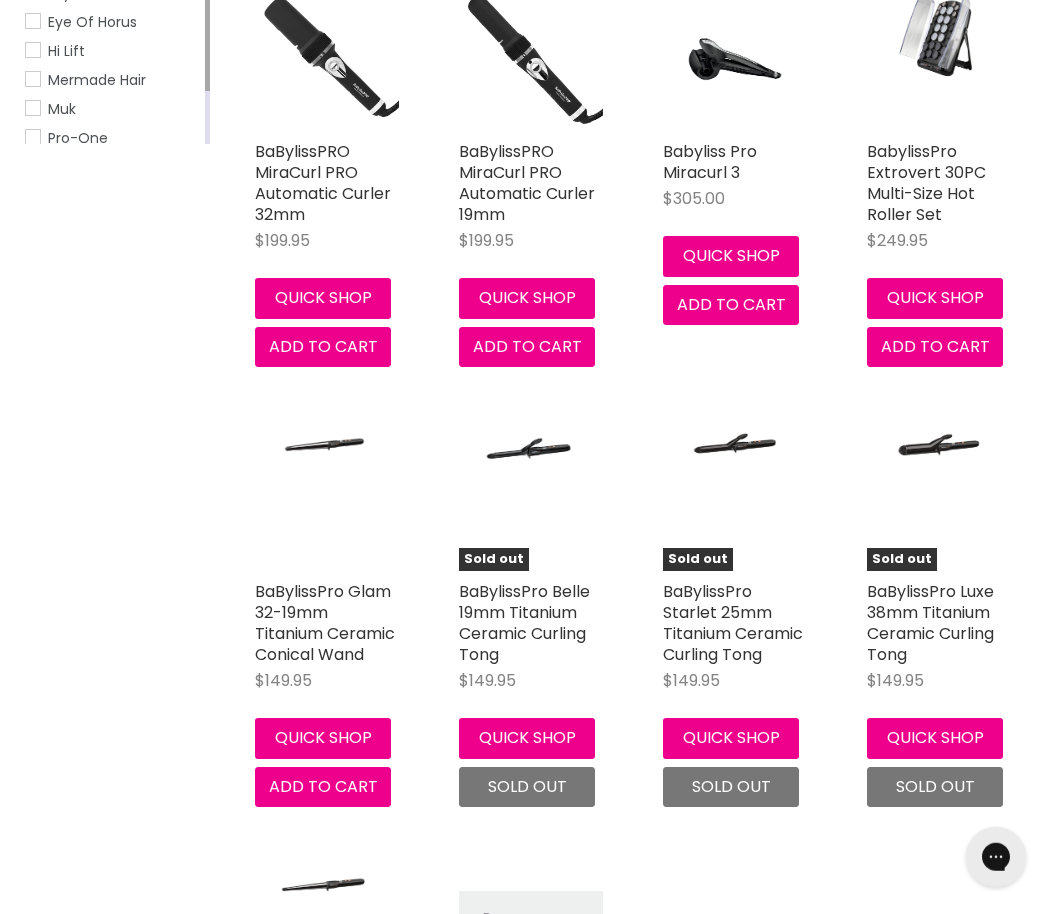 scroll, scrollTop: 0, scrollLeft: 0, axis: both 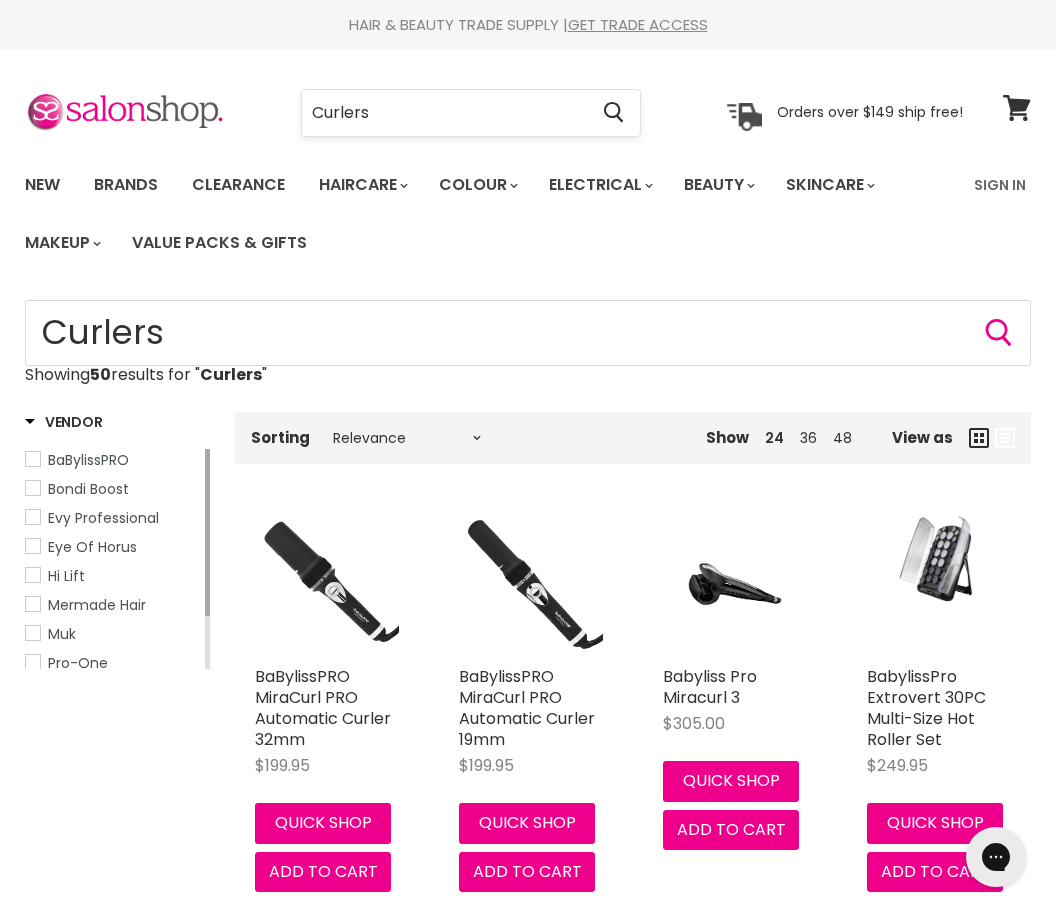 click on "Curlers" at bounding box center [444, 113] 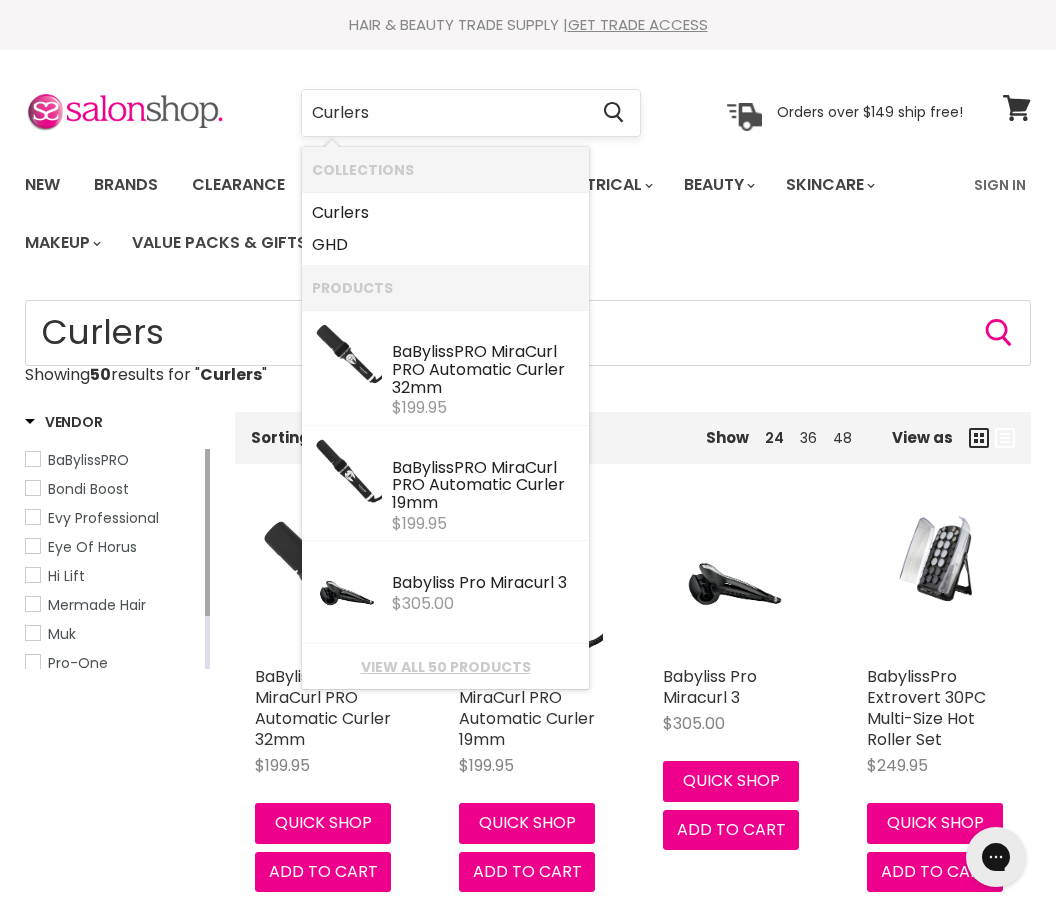 click on "Curlers" at bounding box center (444, 113) 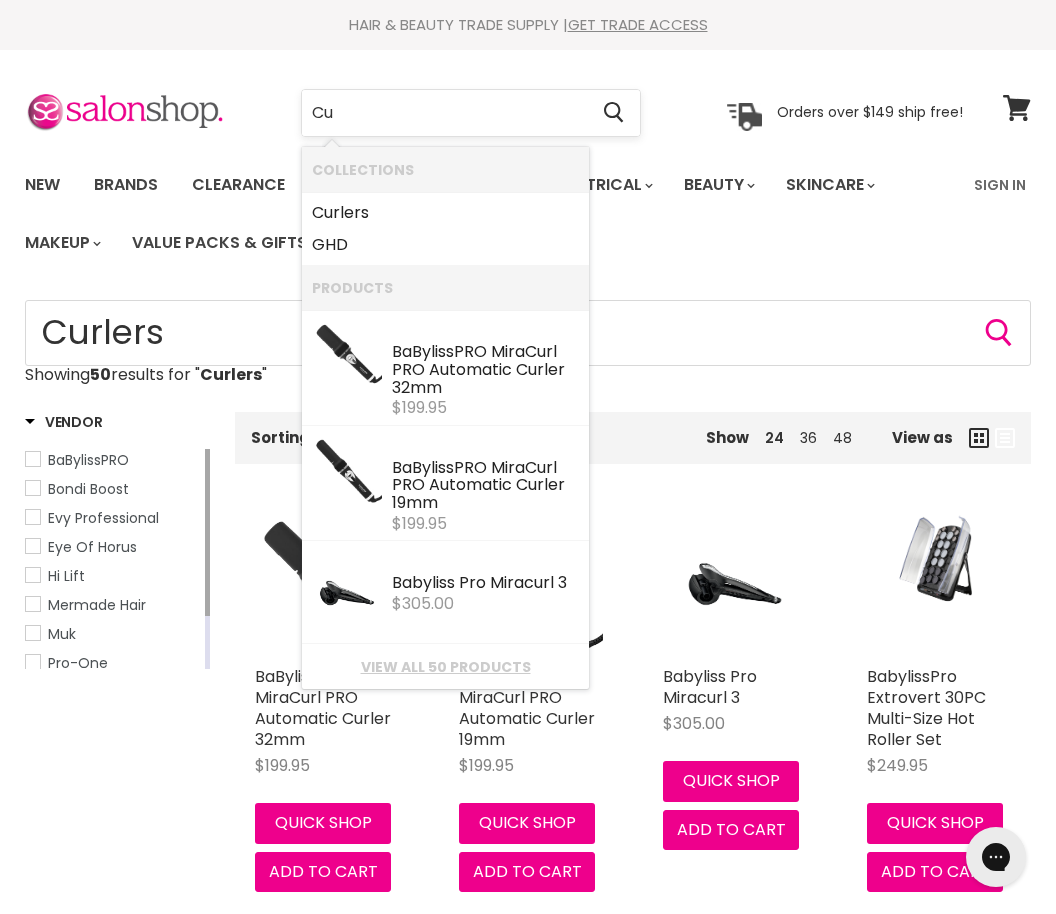 type on "C" 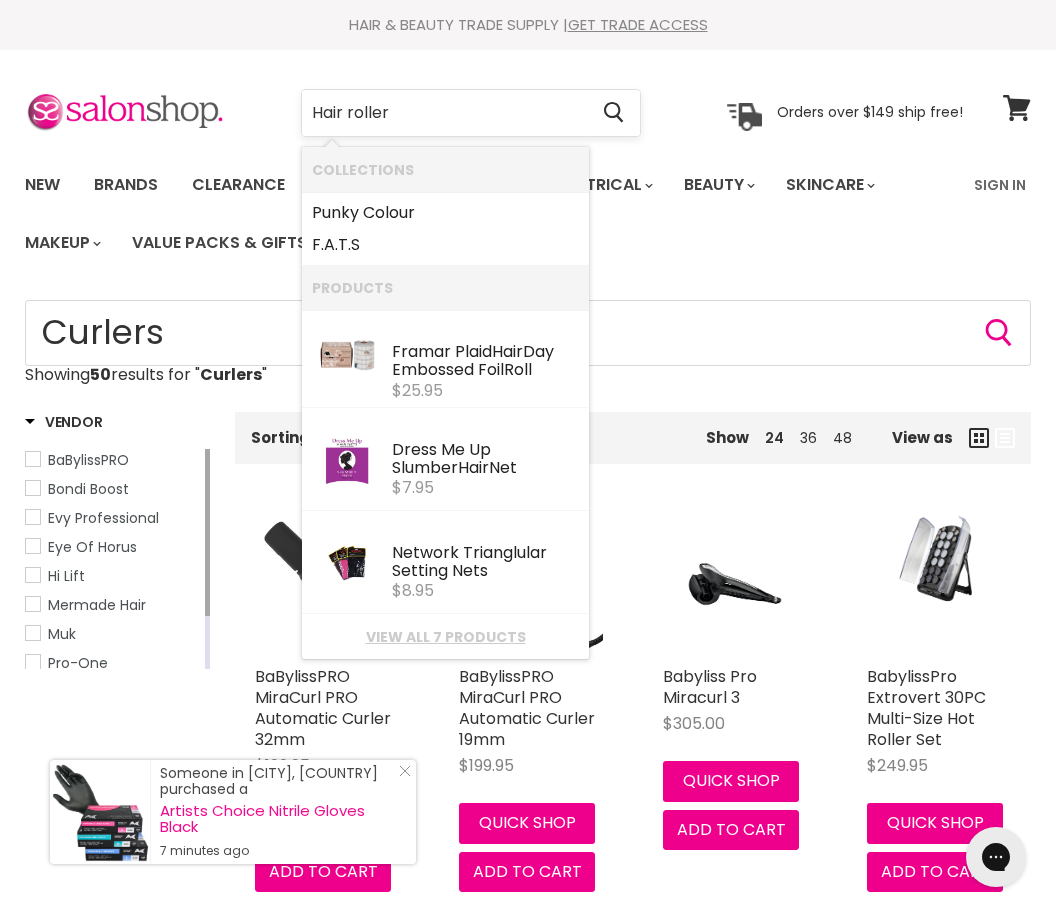type on "Hair rollers" 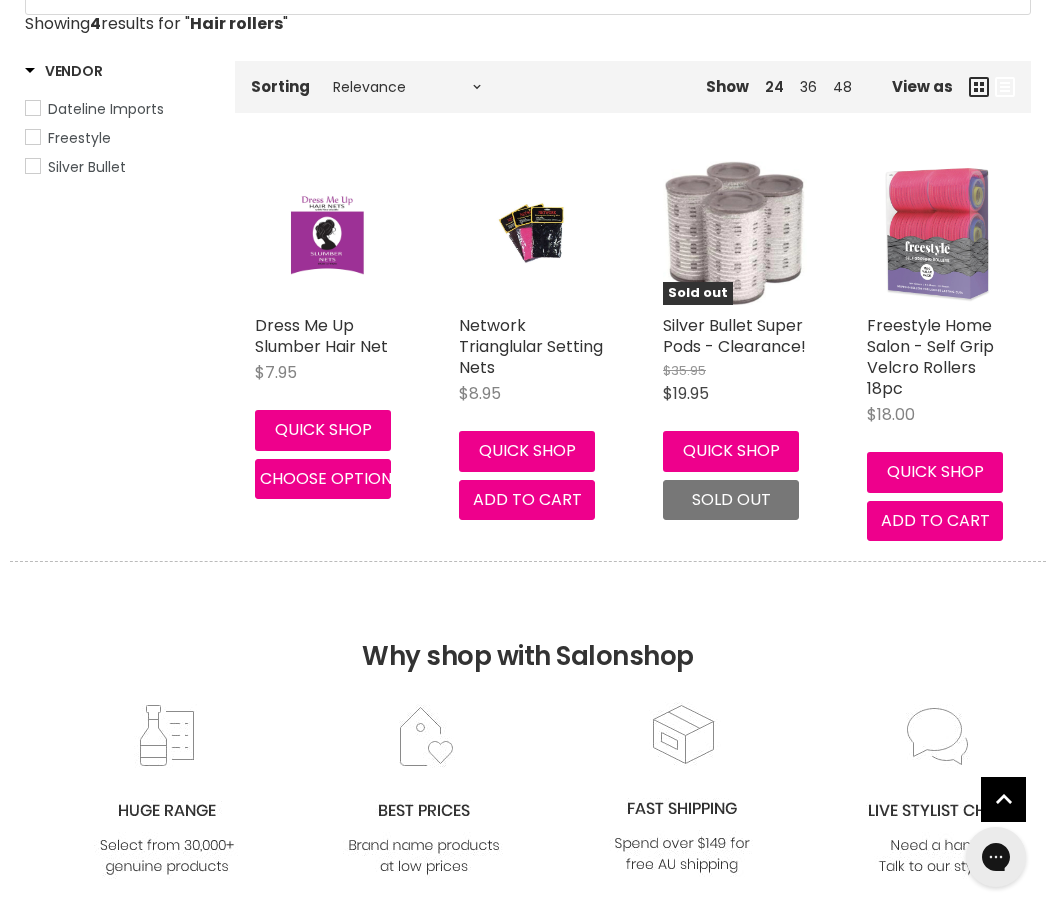 scroll, scrollTop: 354, scrollLeft: 0, axis: vertical 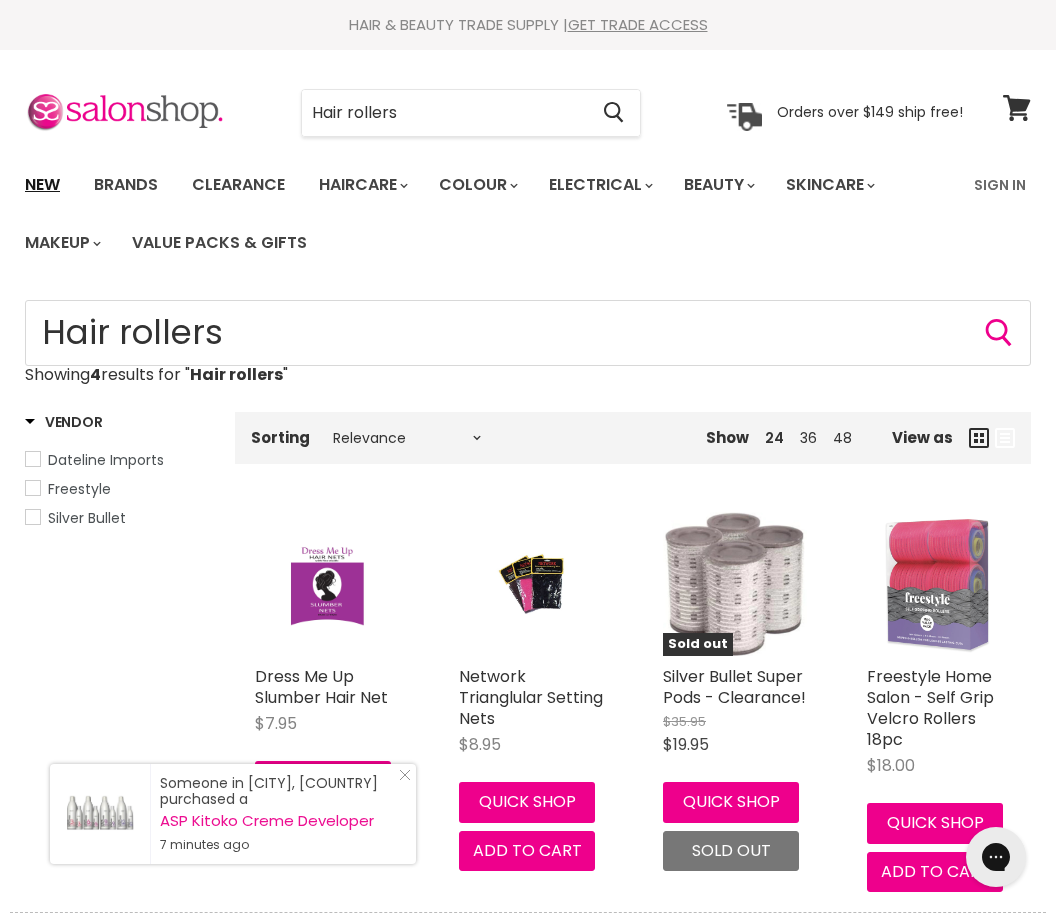 click on "New" at bounding box center [42, 185] 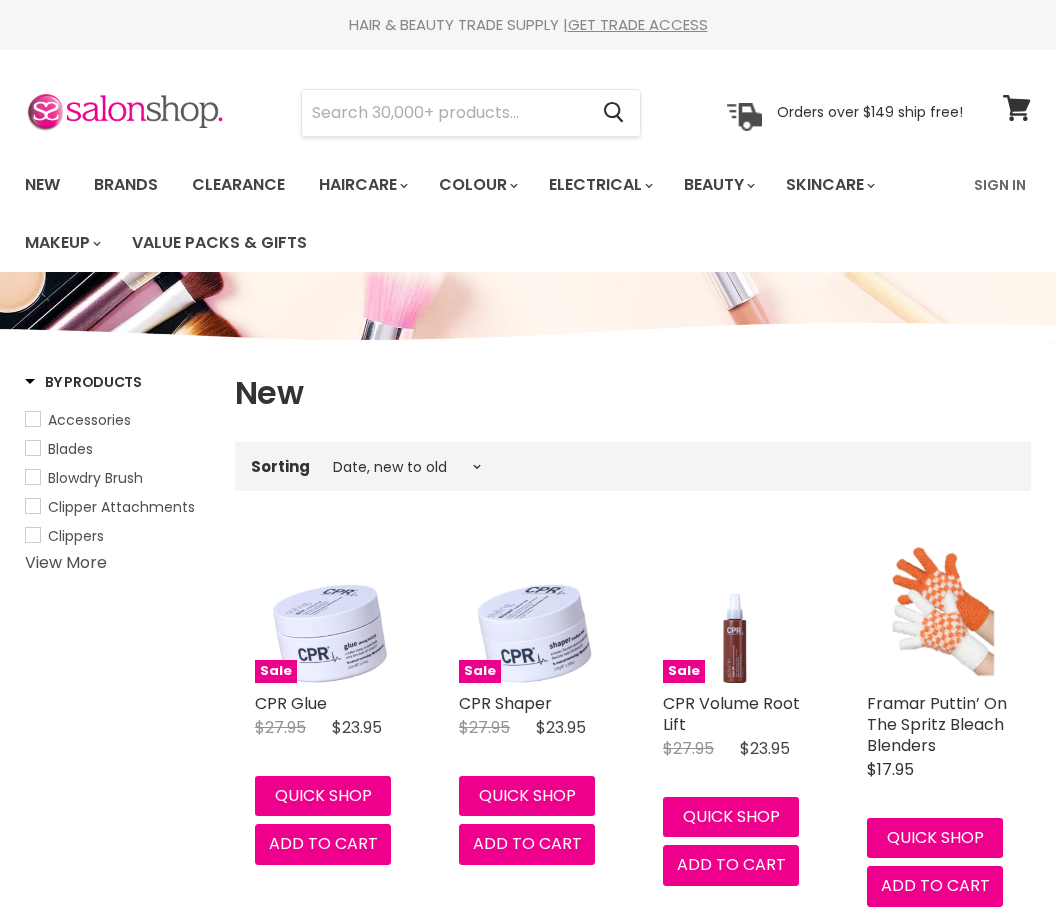 select on "created-descending" 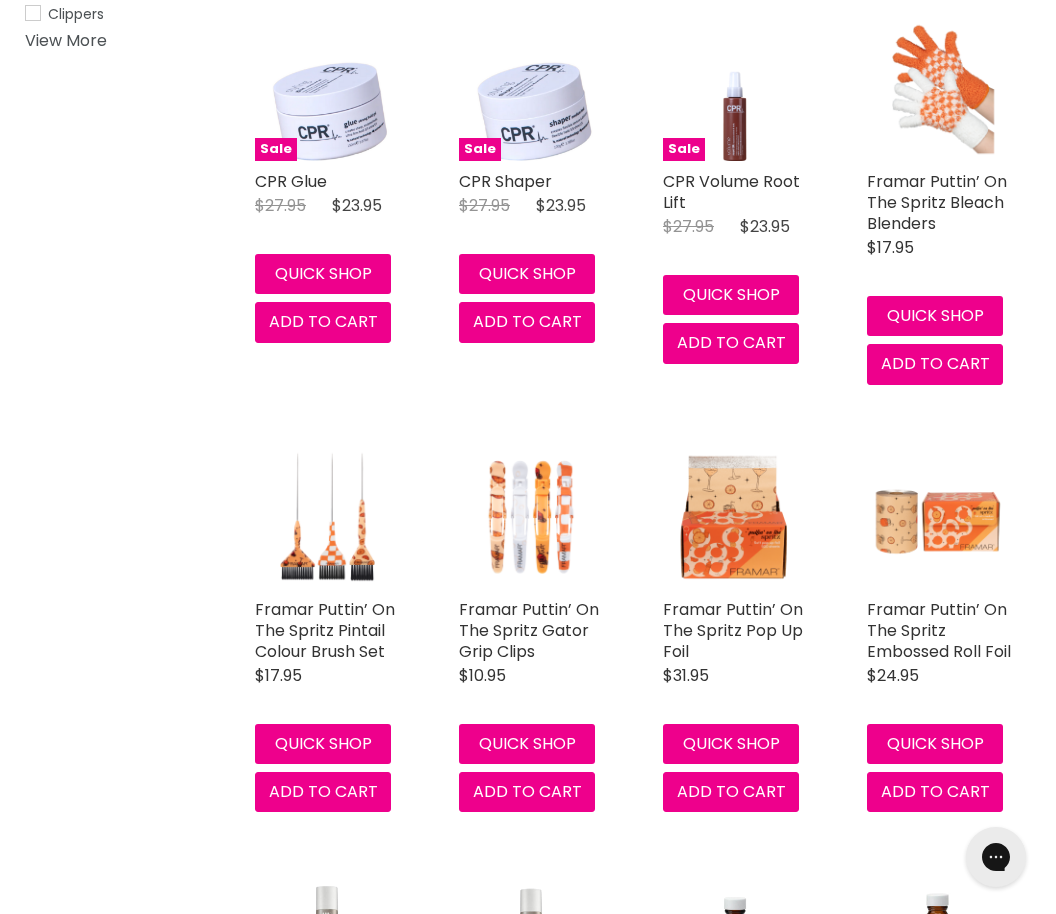 scroll, scrollTop: 729, scrollLeft: 0, axis: vertical 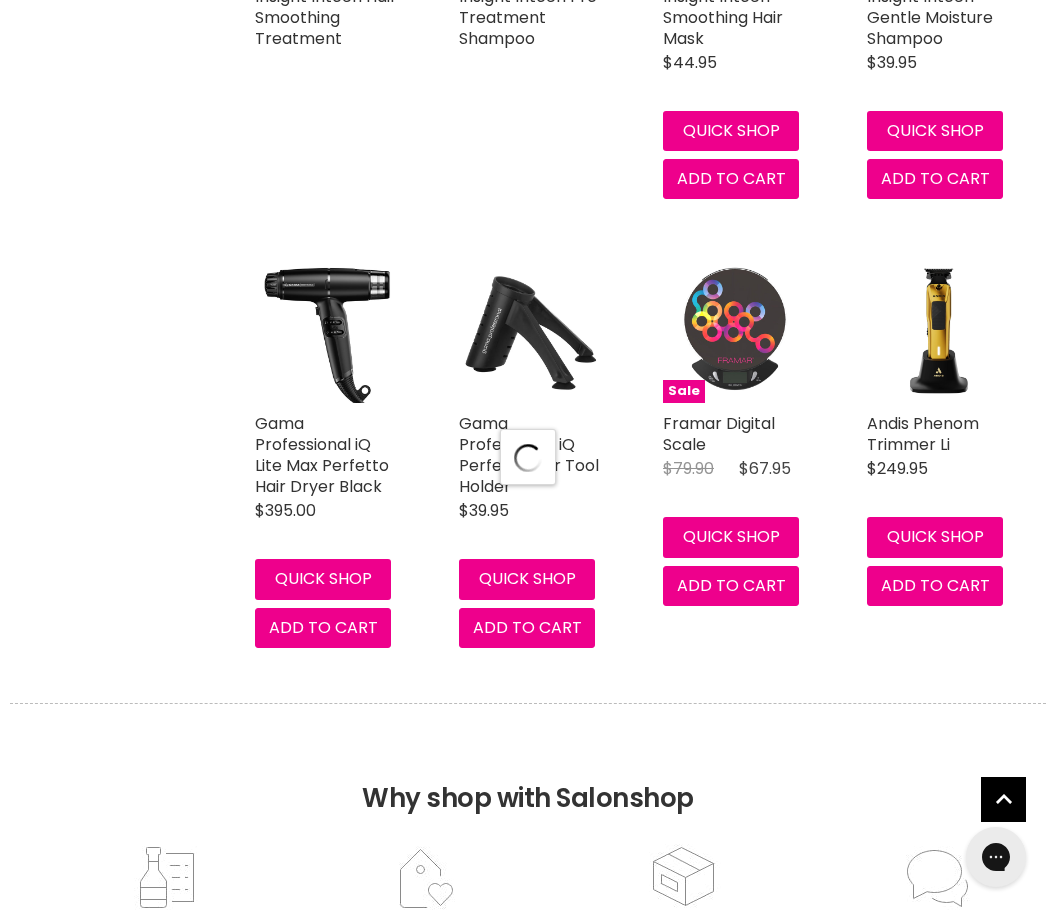 select on "created-descending" 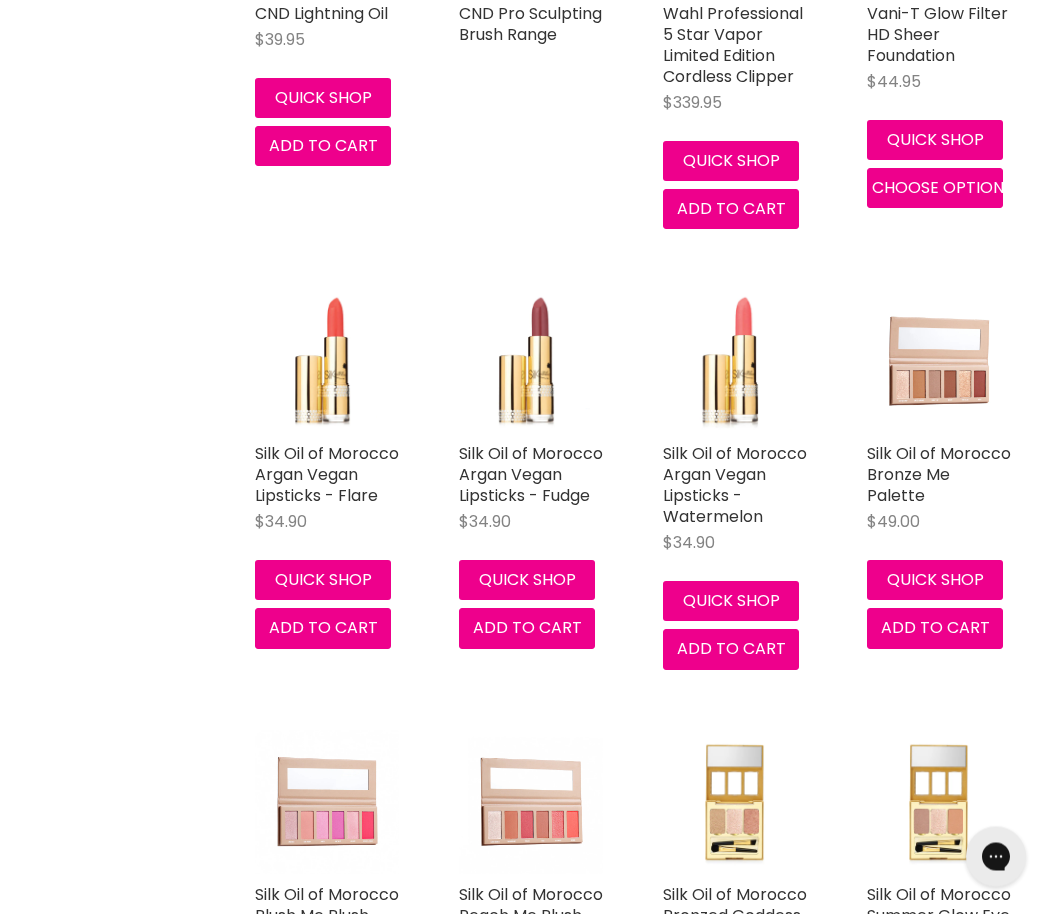 scroll, scrollTop: 6410, scrollLeft: 0, axis: vertical 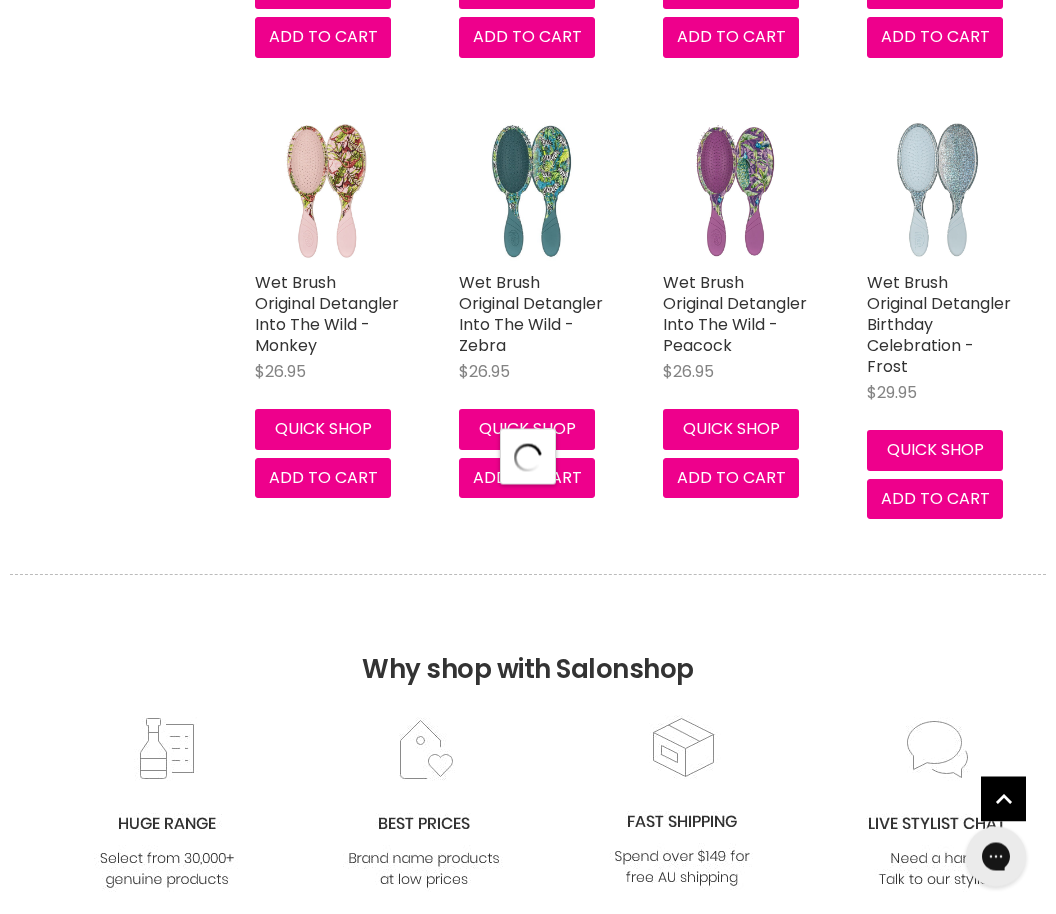 select on "created-descending" 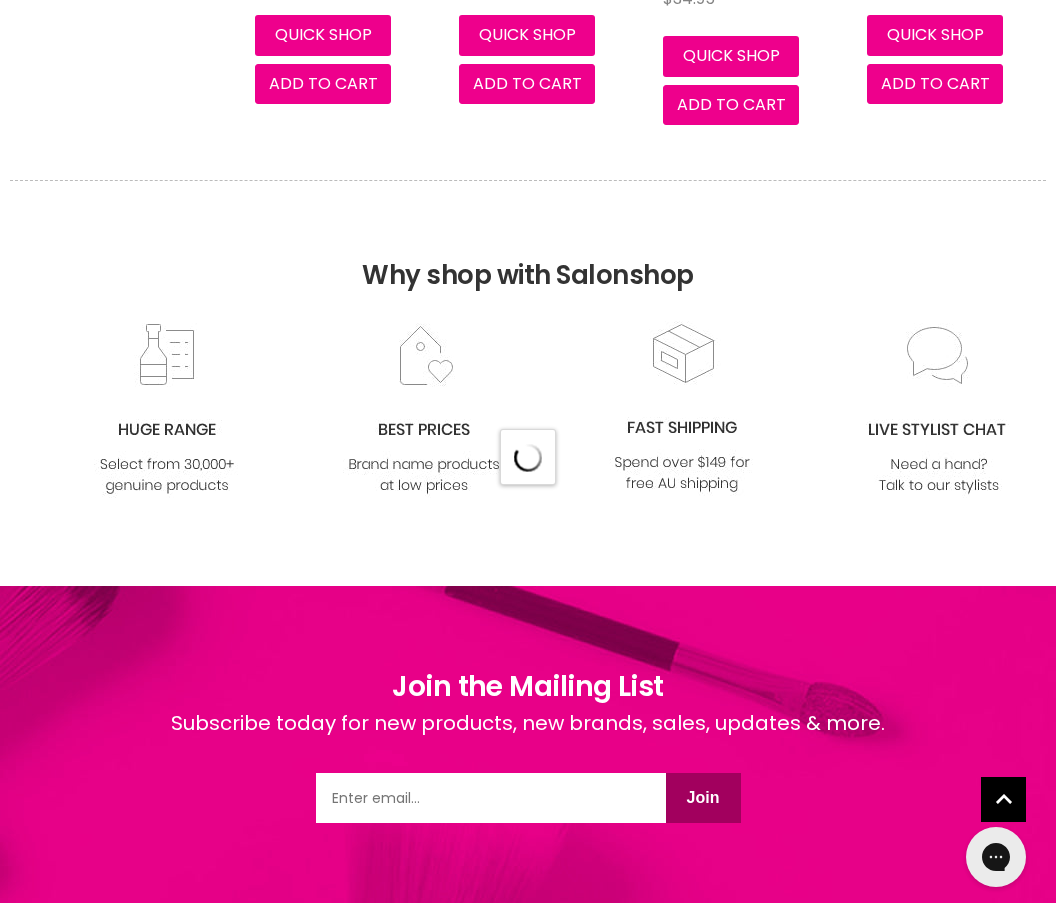 select on "created-descending" 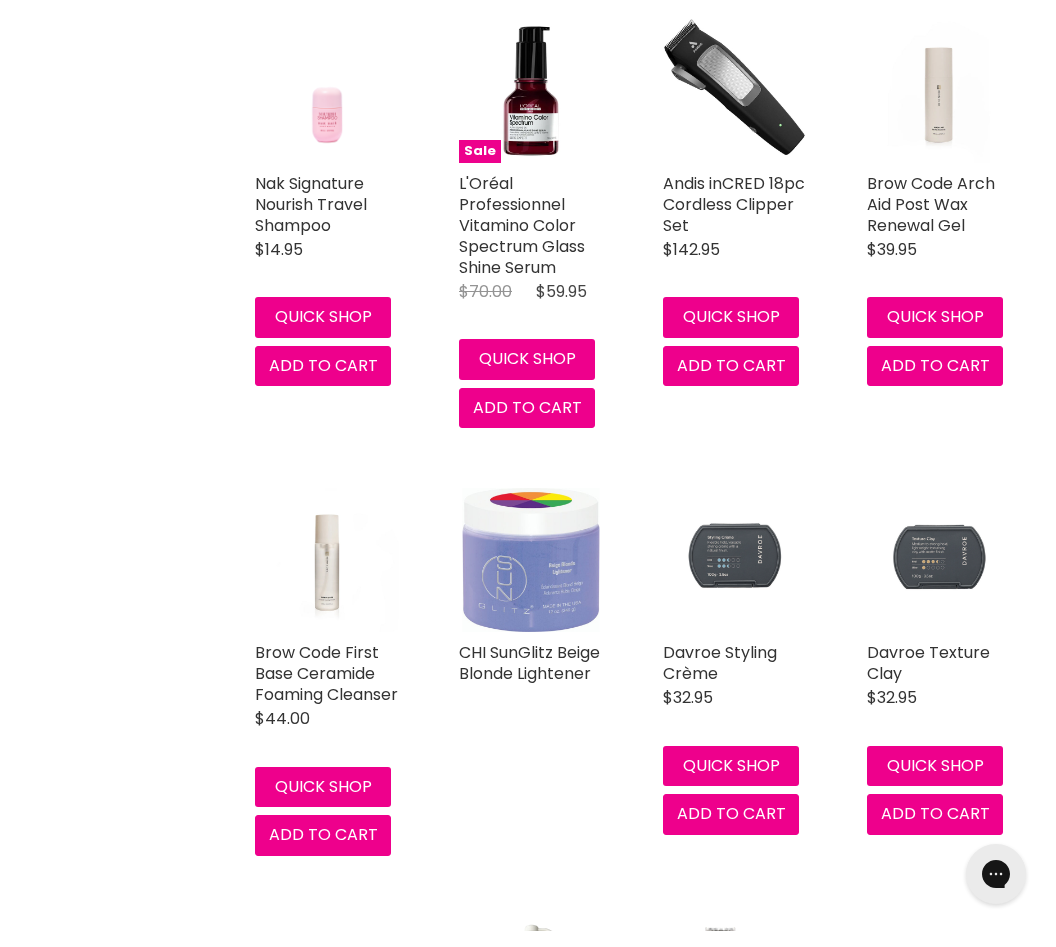 scroll, scrollTop: 3165, scrollLeft: 0, axis: vertical 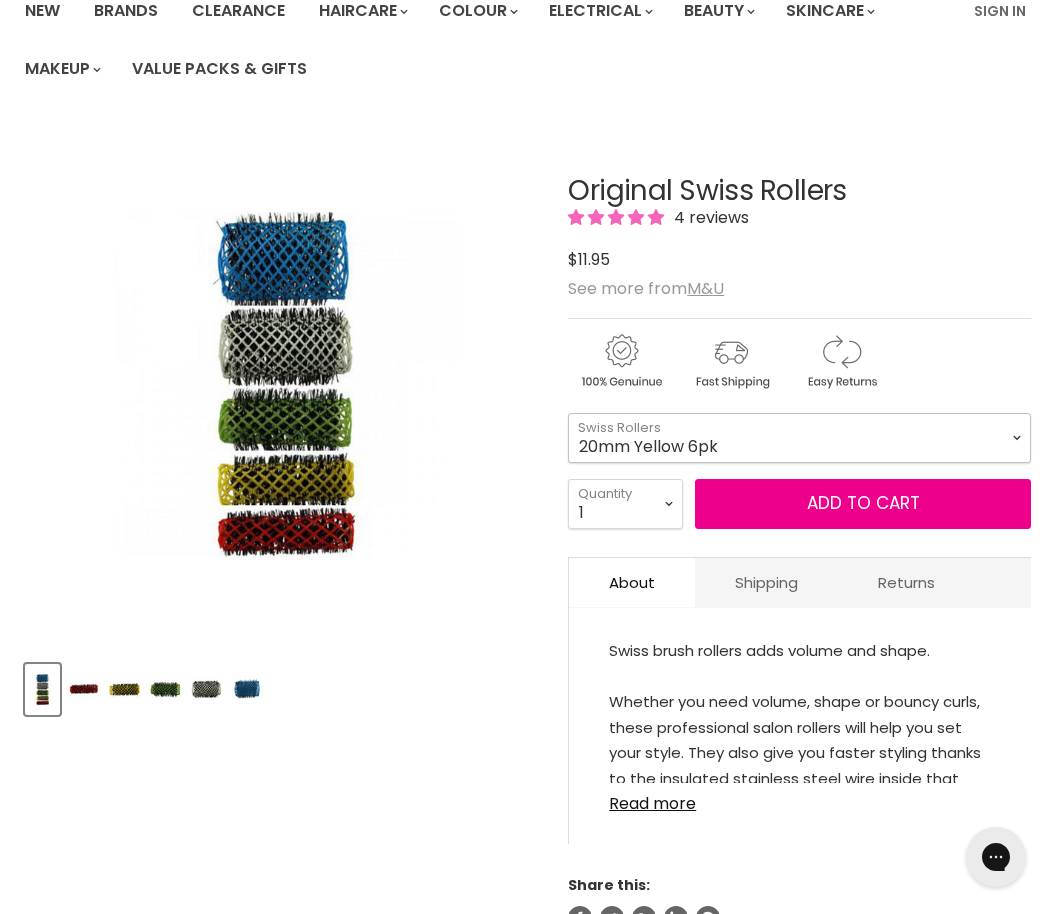 click on "16mm Coral 6pk
20mm Yellow 6pk
25mm Green 6pk
32mm White 6pk
42mm Blue 4pk" at bounding box center (799, 438) 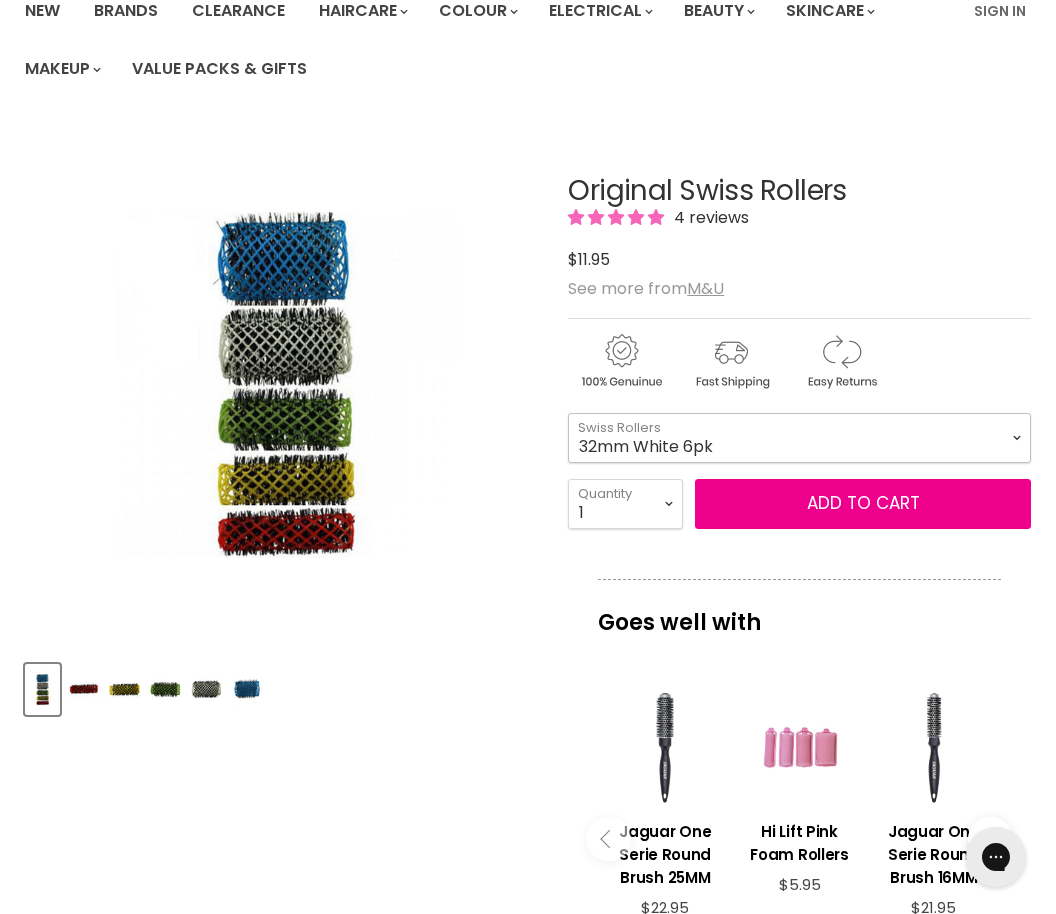 select on "32mm White 6pk" 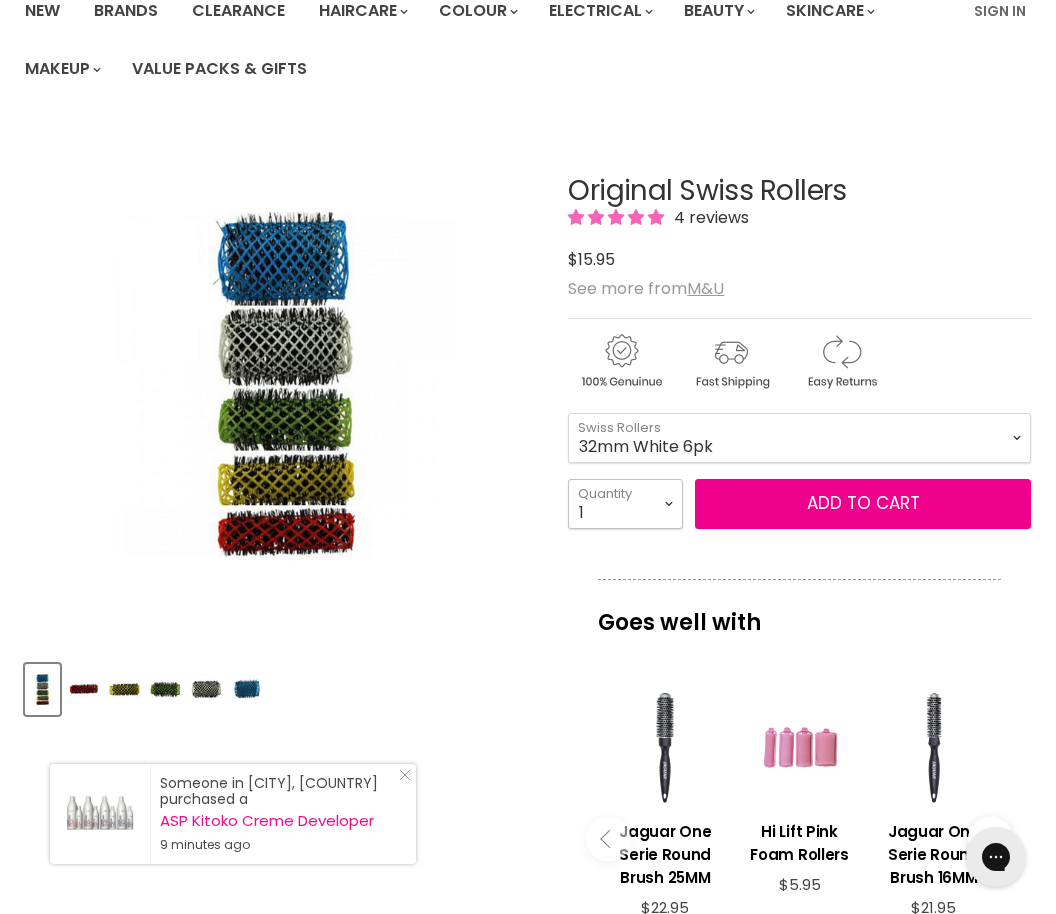 click on "1
2
3
4
5
6
7
8
9
10+" at bounding box center (625, 504) 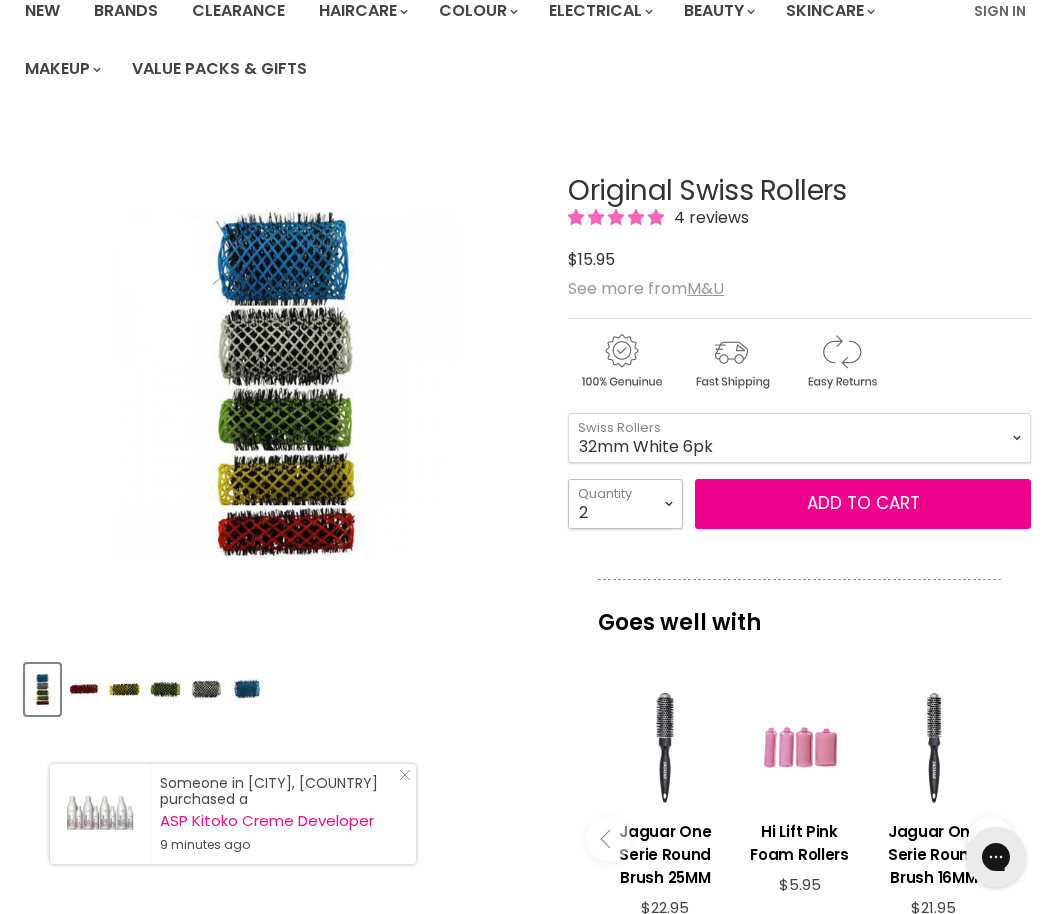 type on "2" 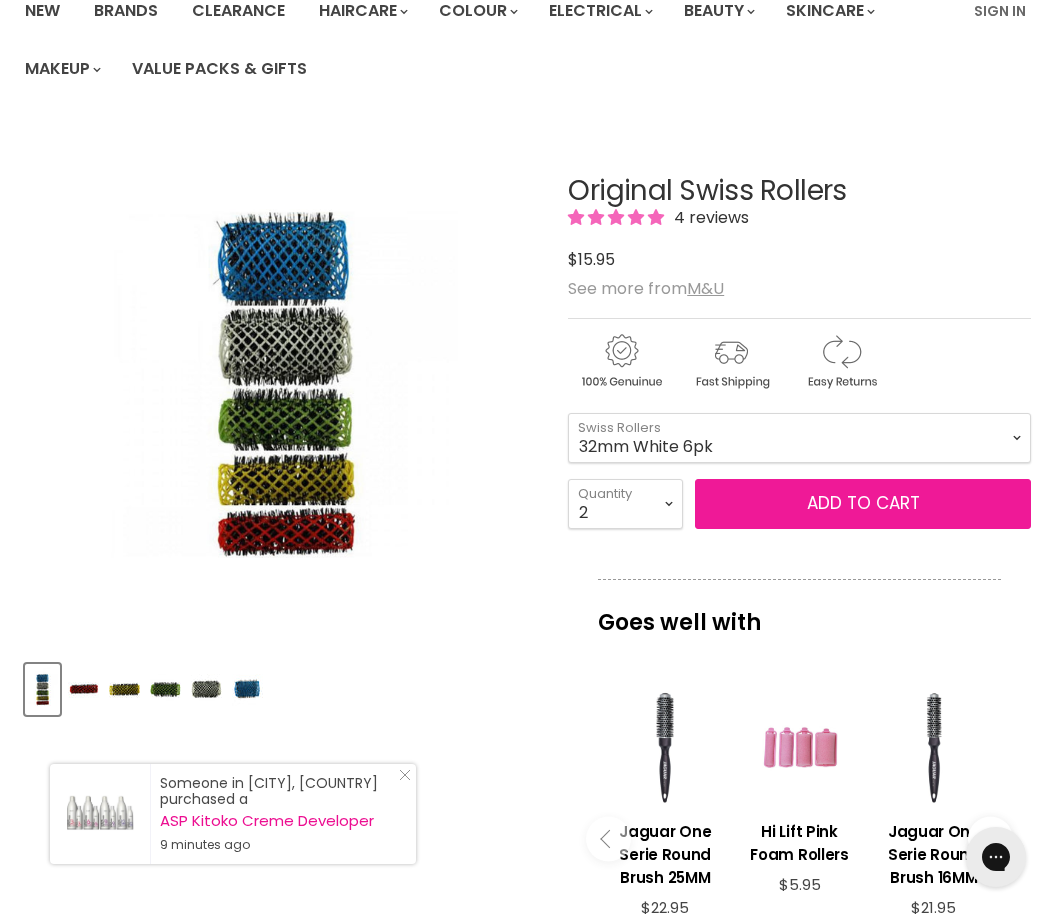 click on "Add to cart" at bounding box center (863, 504) 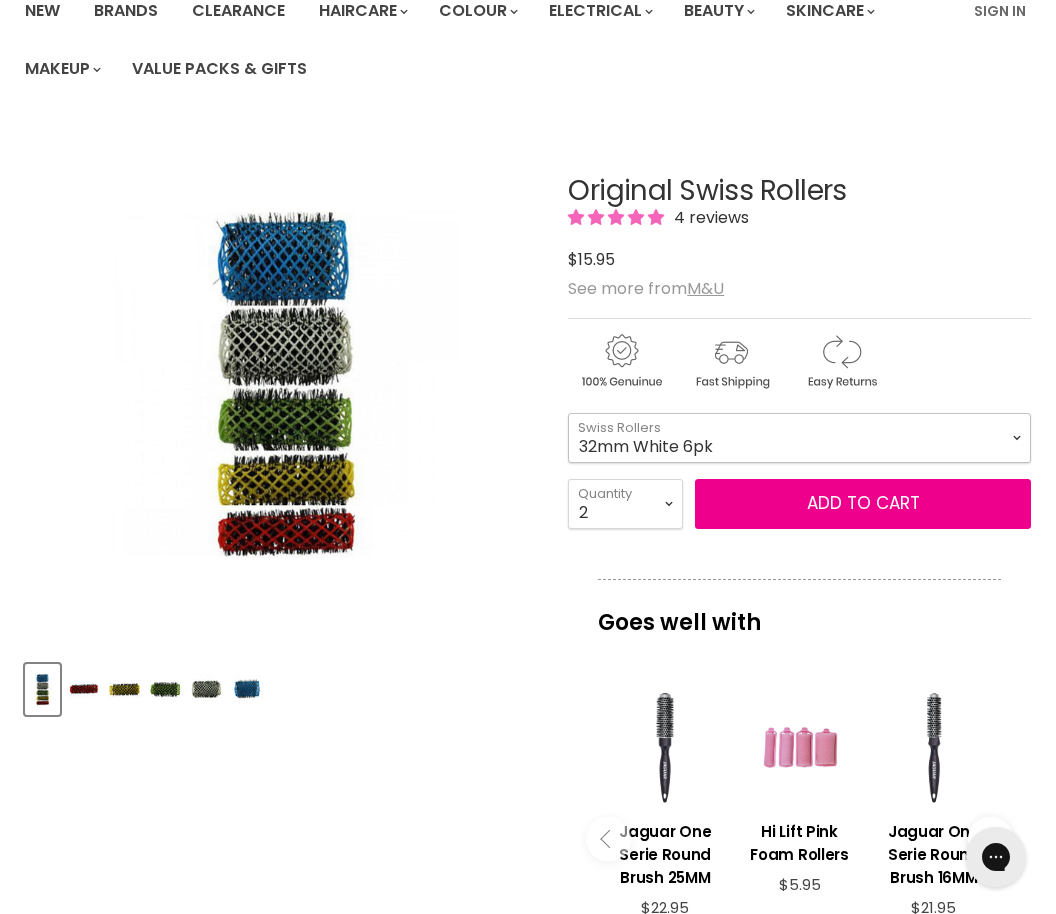 click on "16mm Coral 6pk
20mm Yellow 6pk
25mm Green 6pk
32mm White 6pk
42mm Blue 4pk" at bounding box center [799, 438] 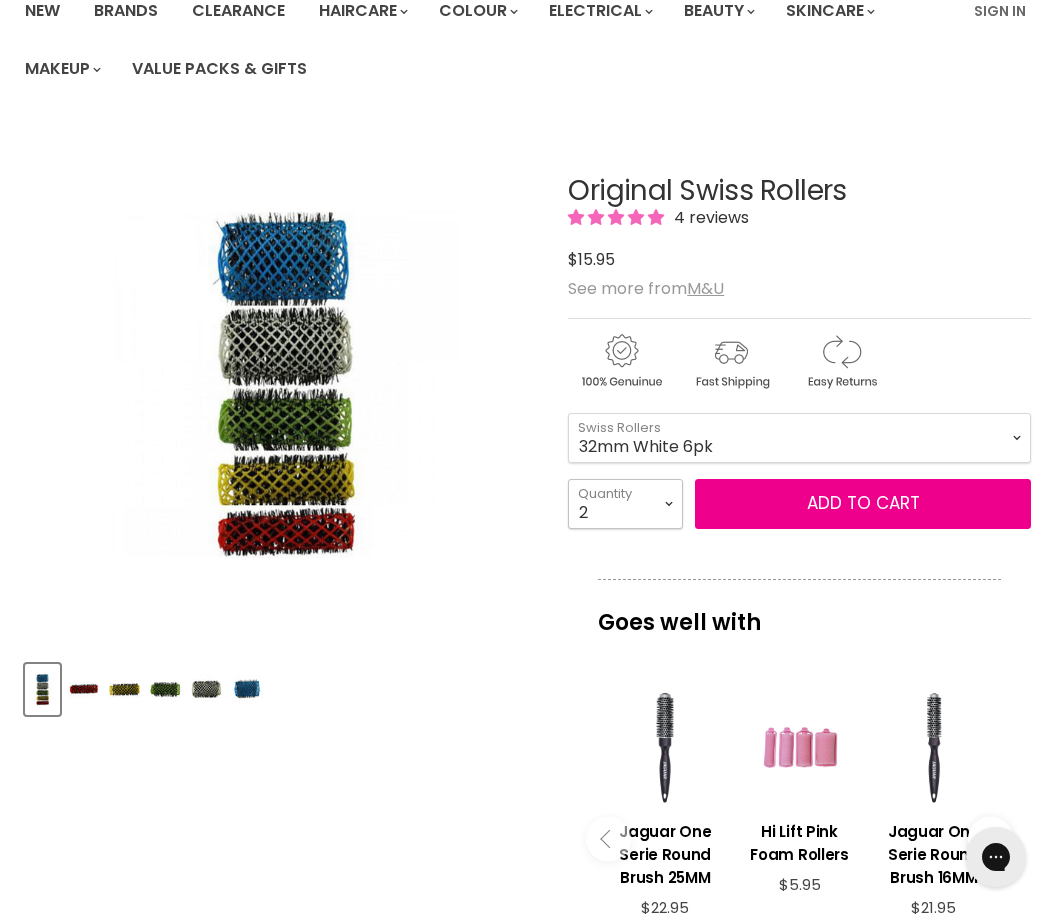 click on "1
2
3
4
5
6
7
8
9
10+" at bounding box center (625, 504) 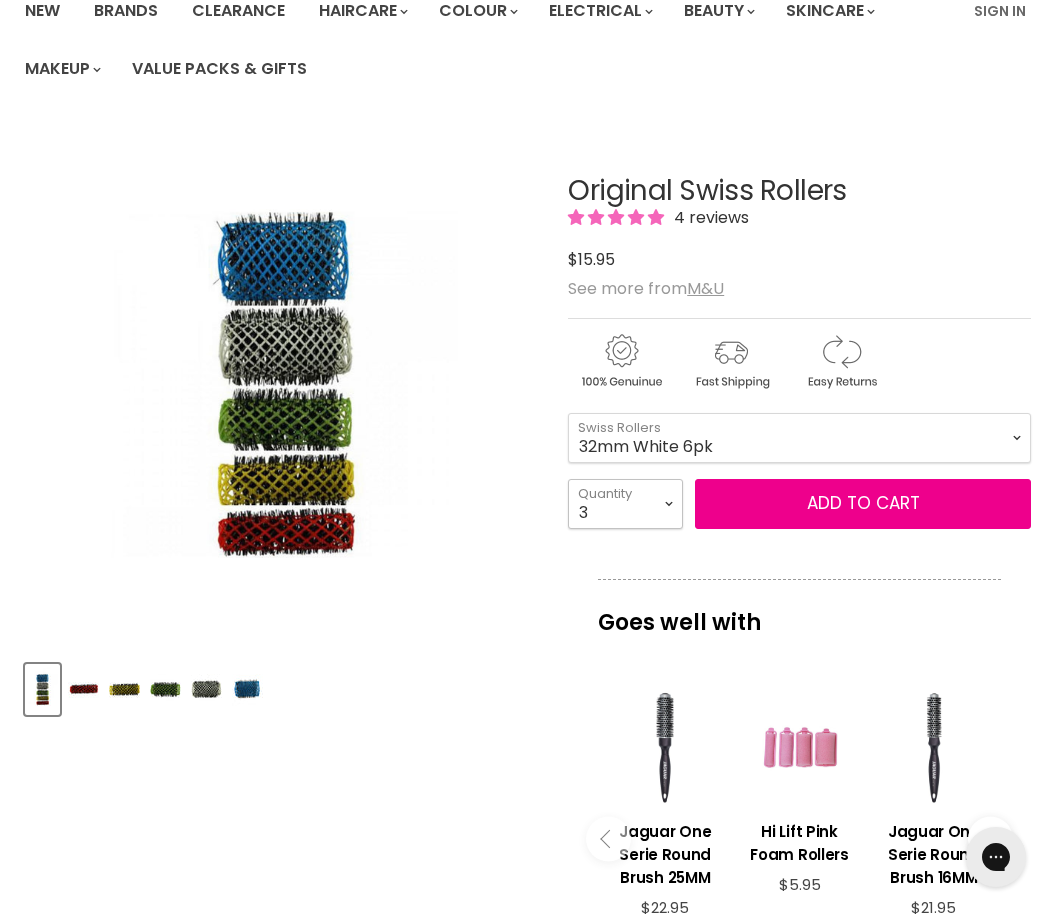 type on "3" 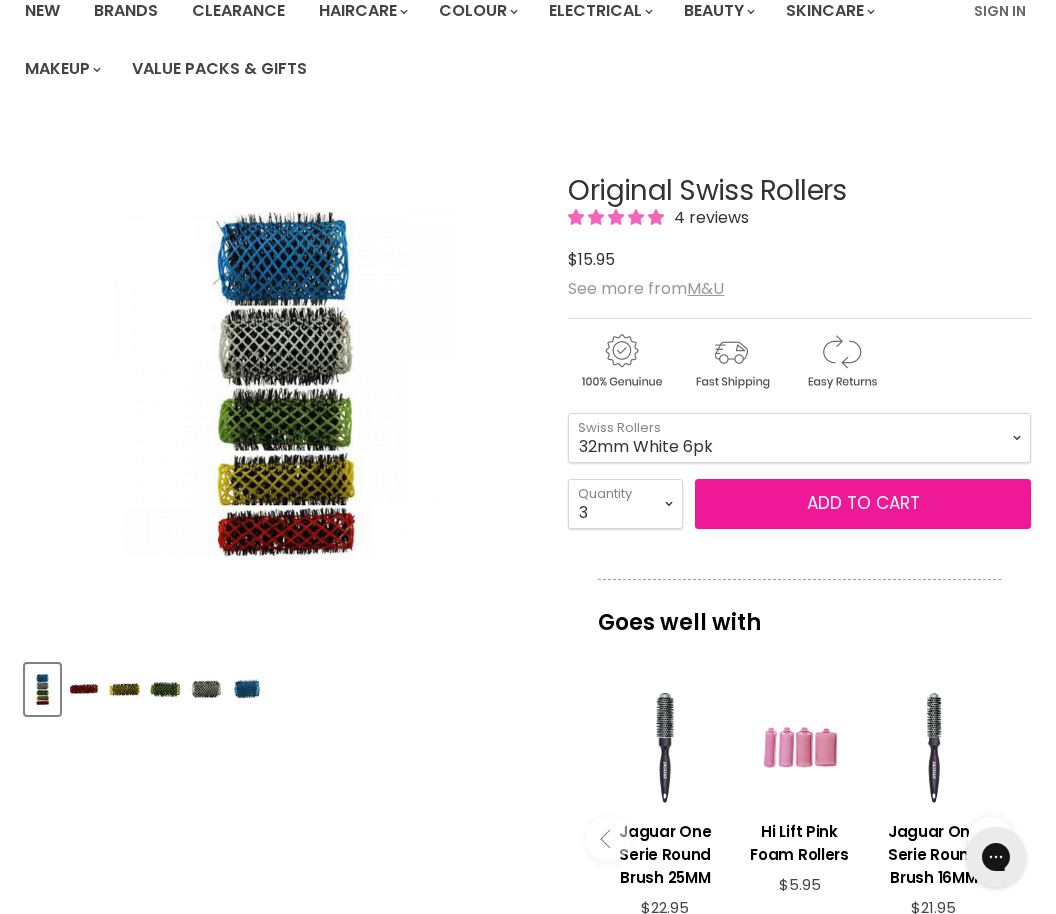click on "Add to cart" at bounding box center (863, 504) 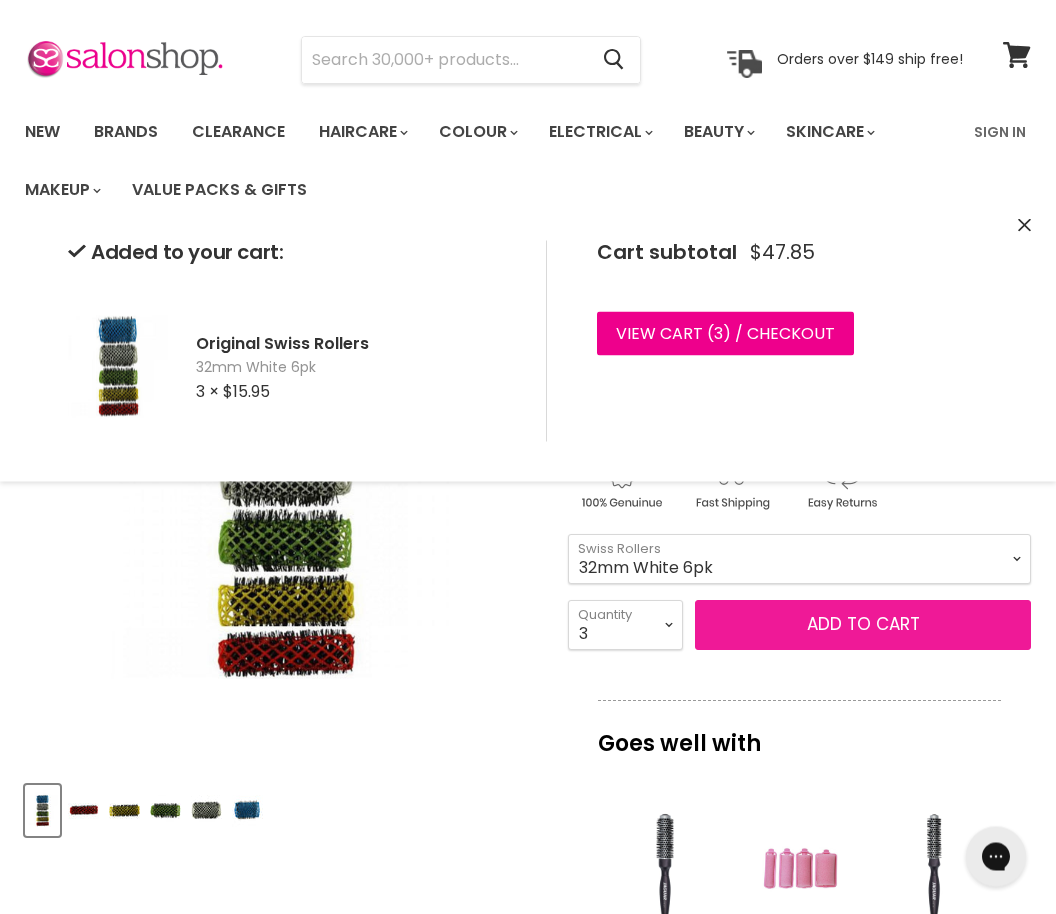 scroll, scrollTop: 0, scrollLeft: 0, axis: both 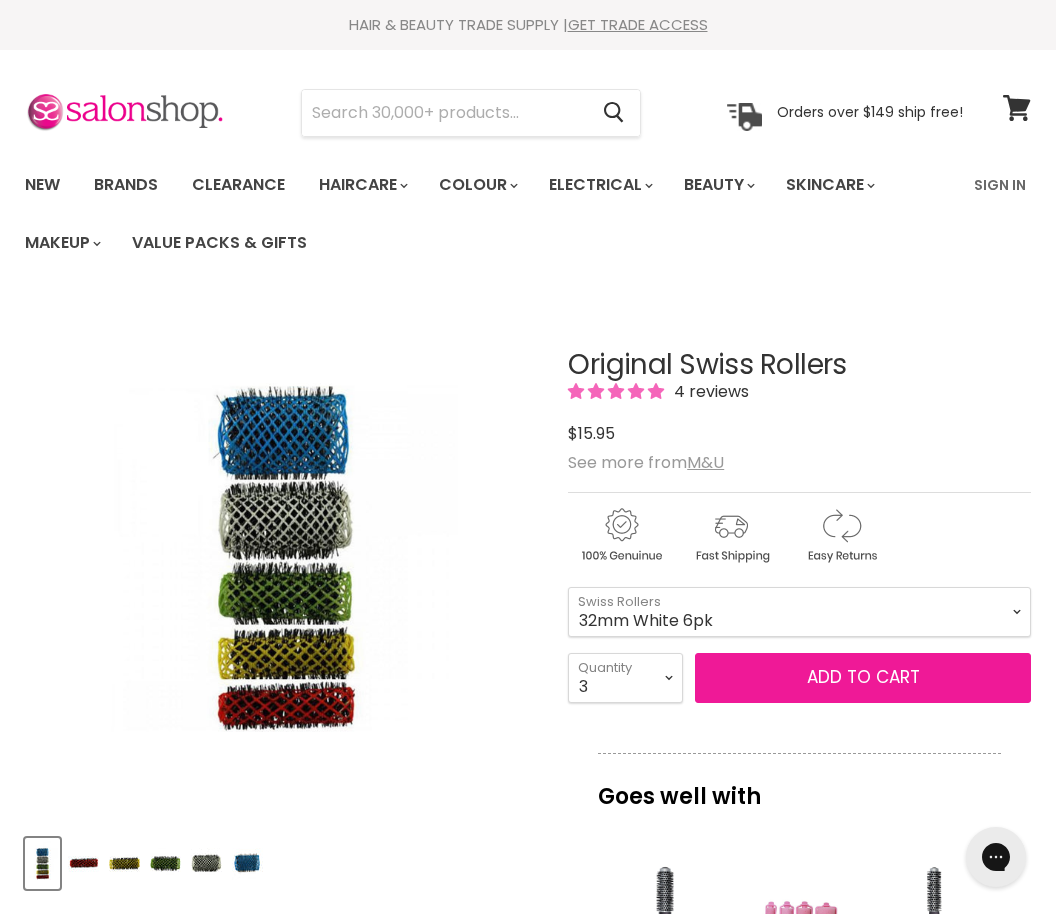 click on "Add to cart" at bounding box center (863, 678) 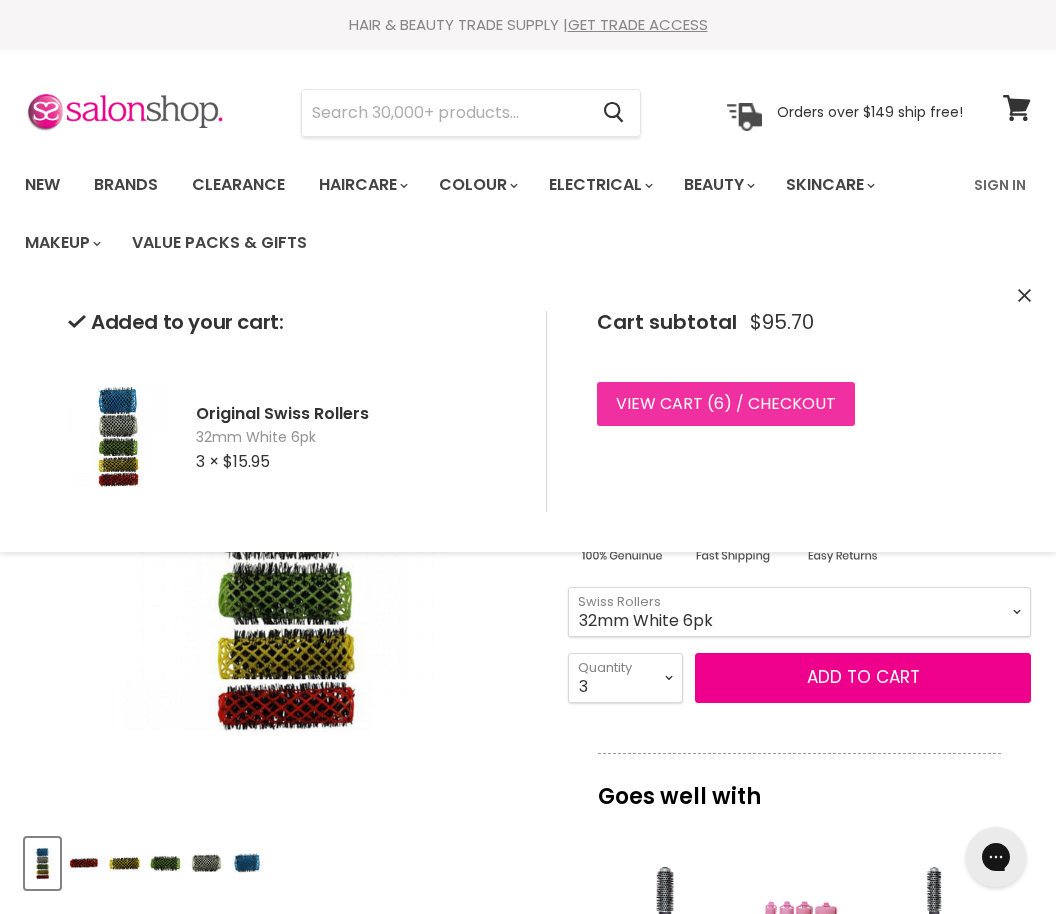 click on "View cart ( 6 )  /  Checkout" at bounding box center (726, 404) 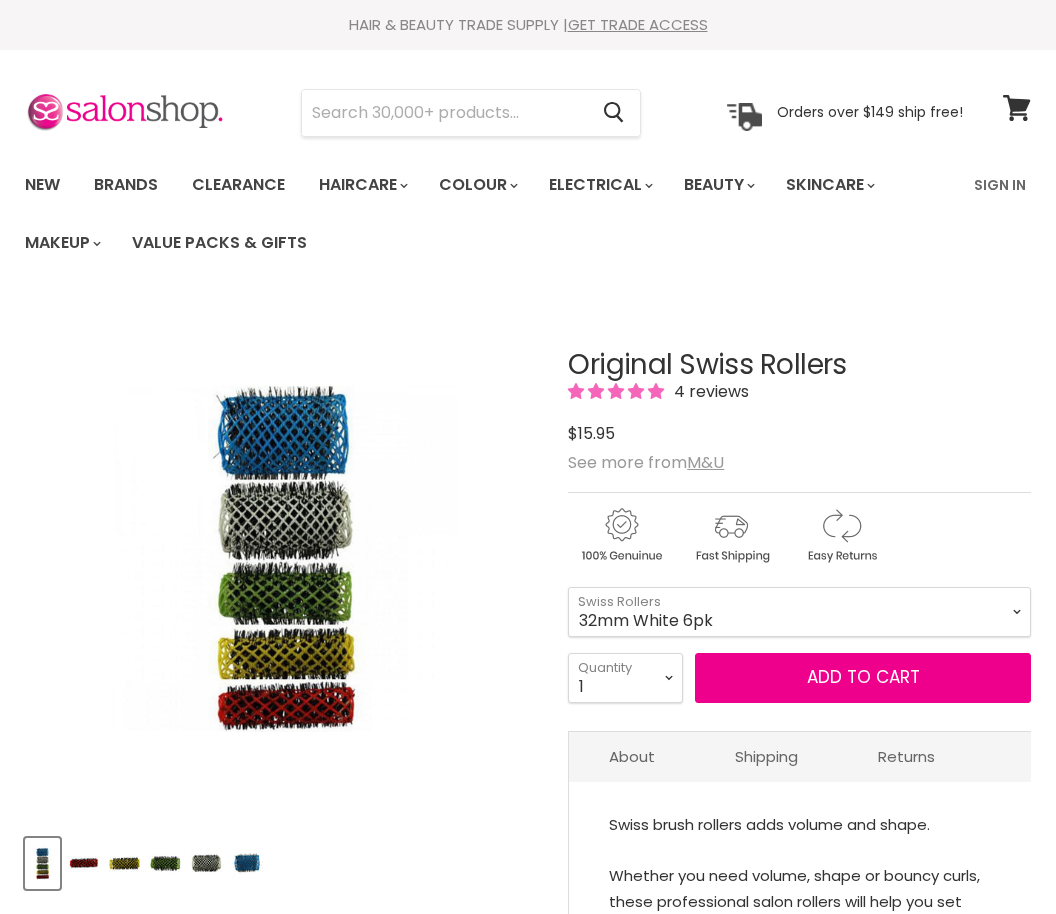 scroll, scrollTop: 0, scrollLeft: 0, axis: both 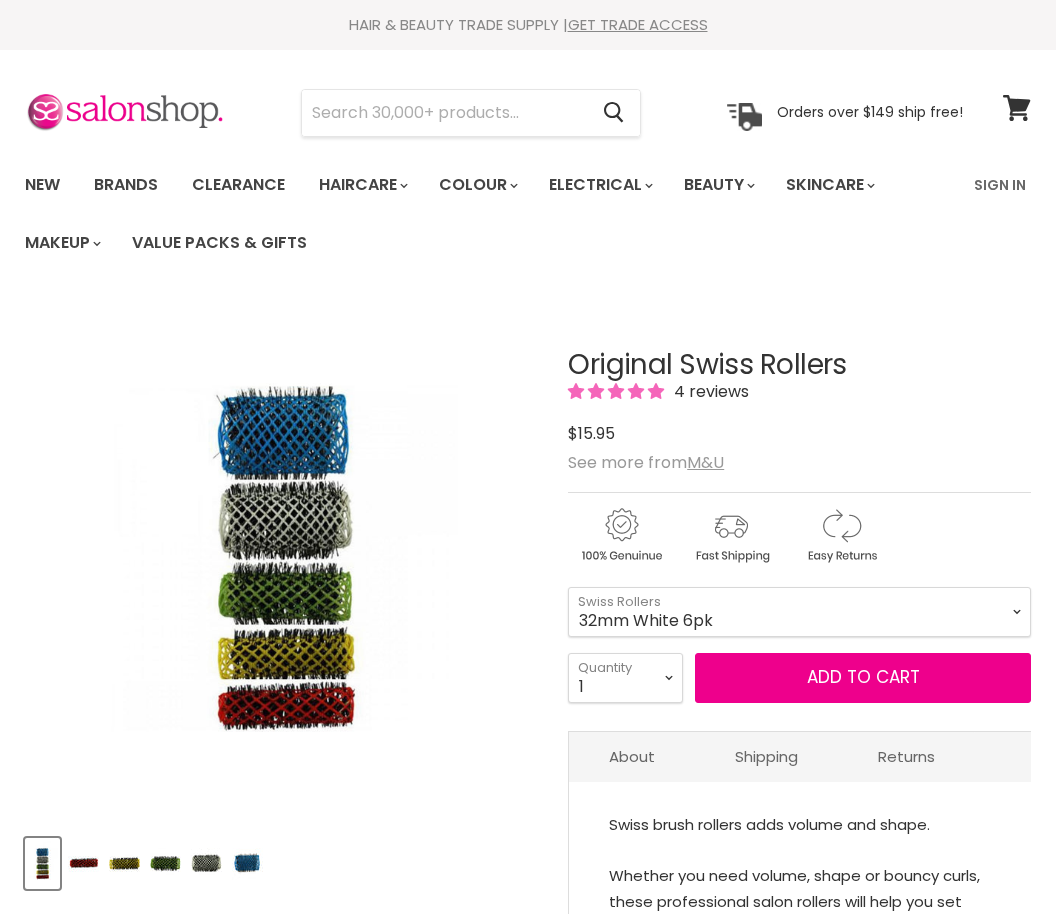 select on "3" 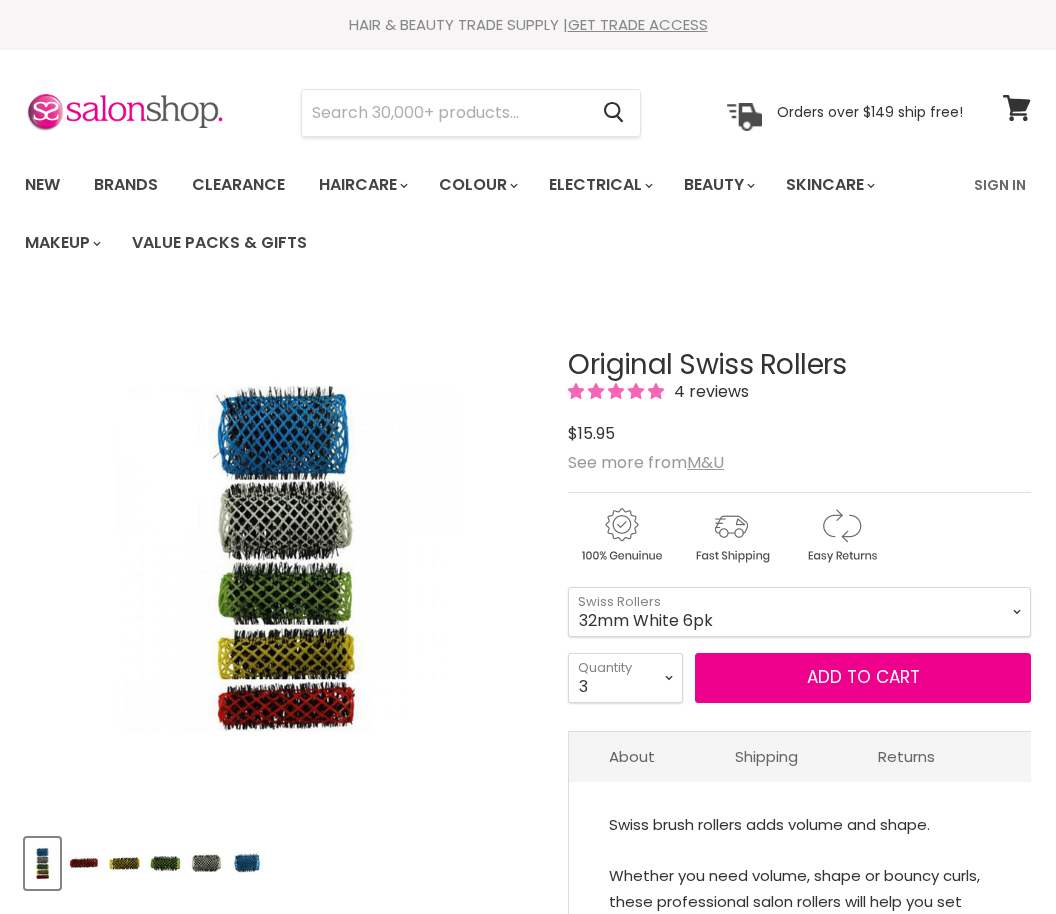 type on "3" 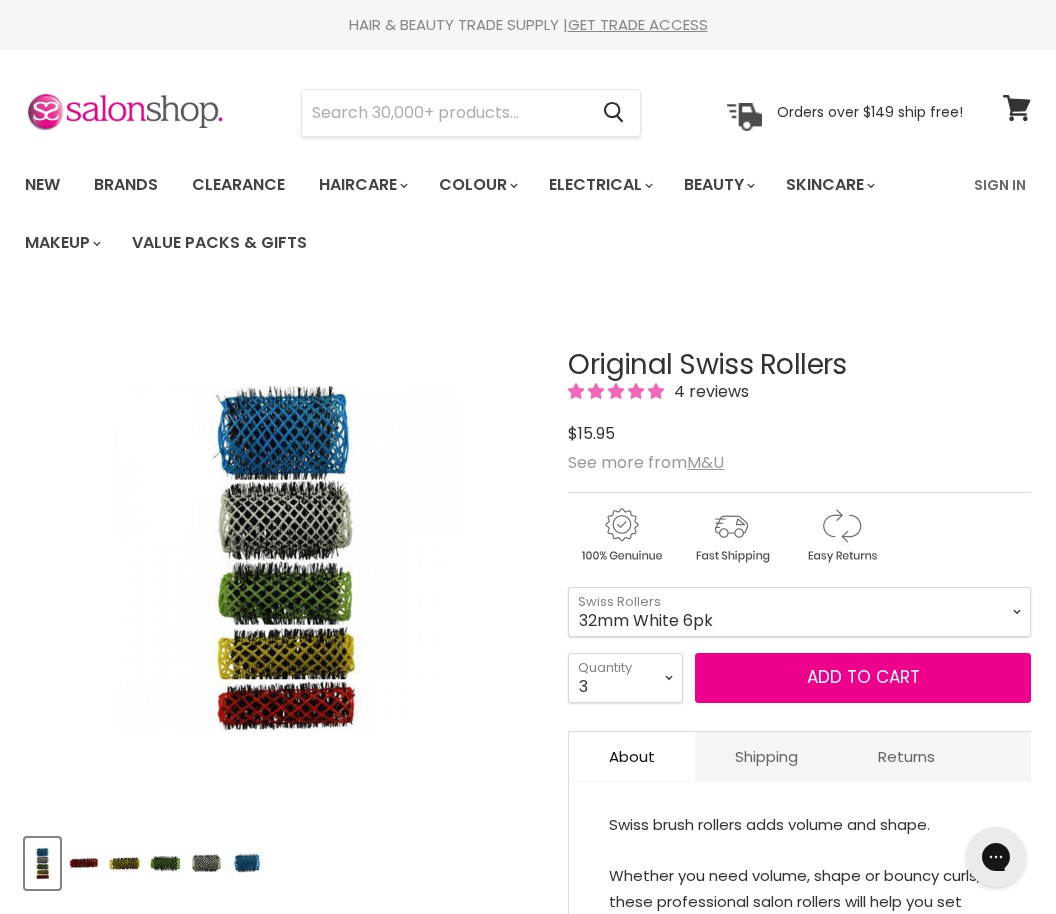 scroll, scrollTop: 0, scrollLeft: 0, axis: both 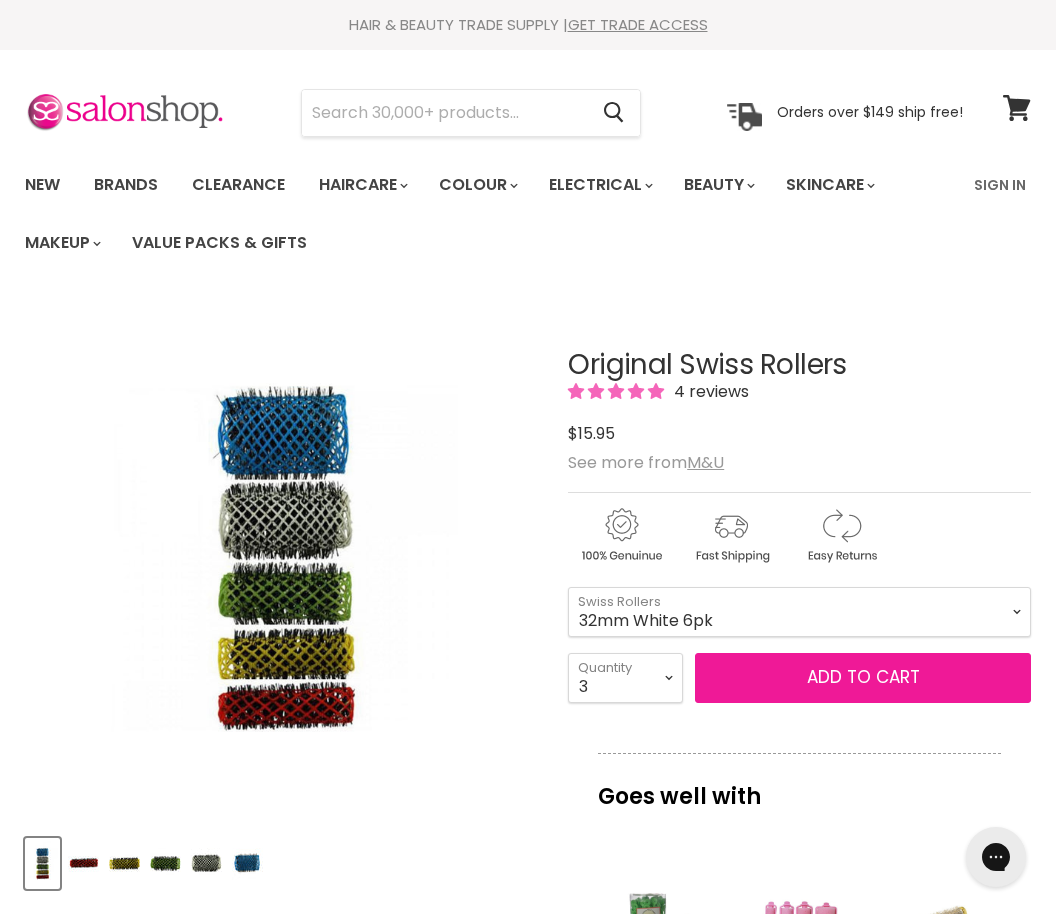 click on "Add to cart" at bounding box center (863, 677) 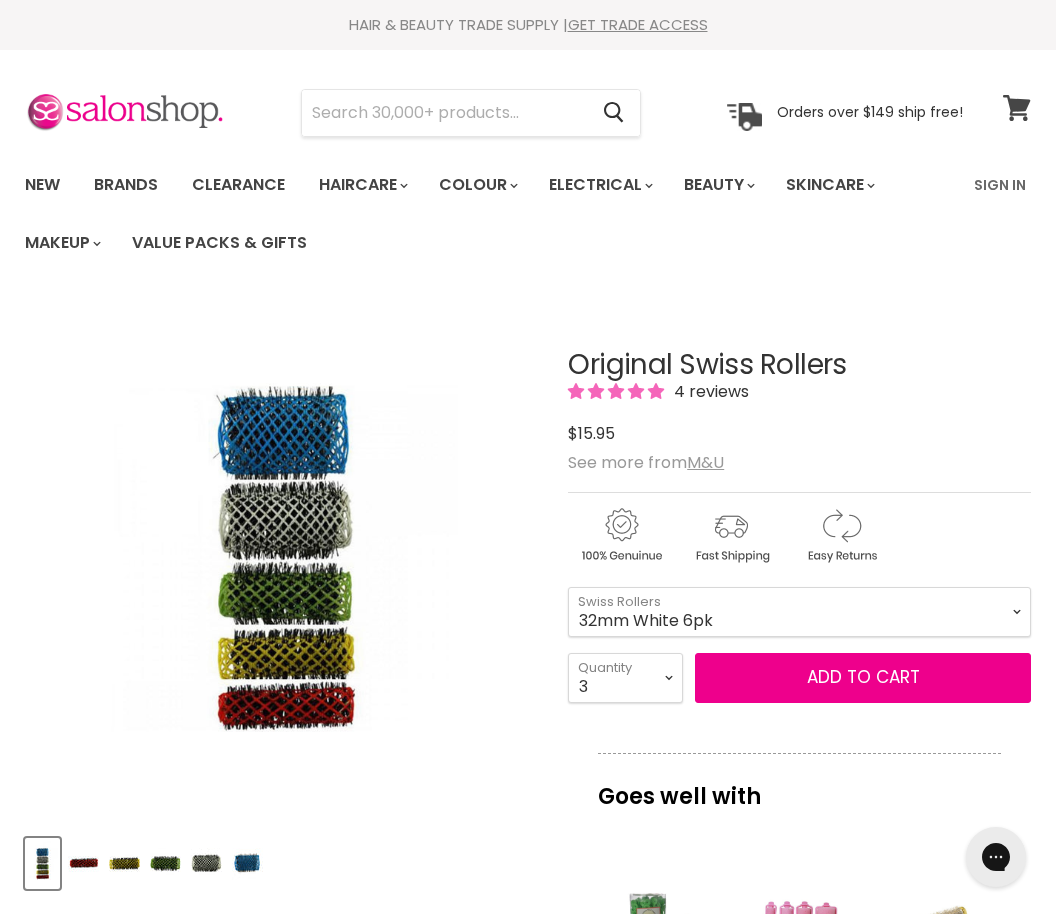 click 